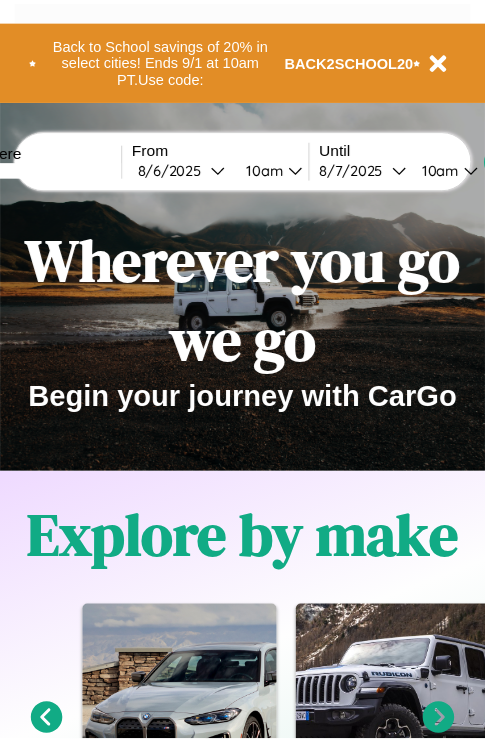 scroll, scrollTop: 0, scrollLeft: 0, axis: both 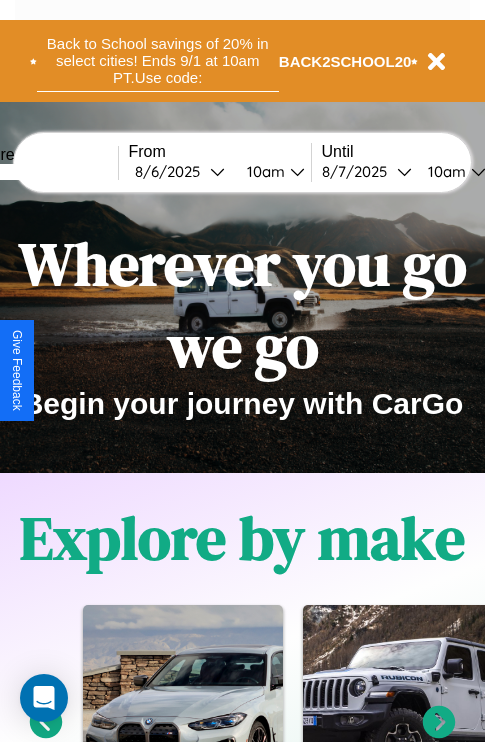 click on "Back to School savings of 20% in select cities! Ends 9/1 at 10am PT.  Use code:" at bounding box center (158, 61) 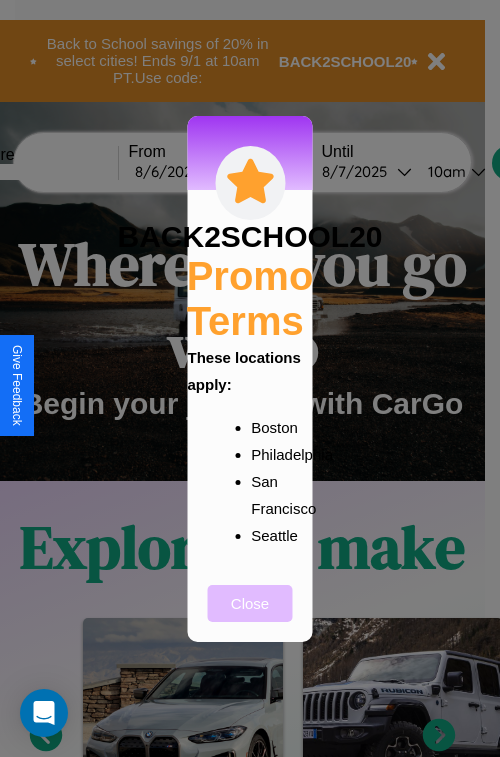 click on "Close" at bounding box center (250, 603) 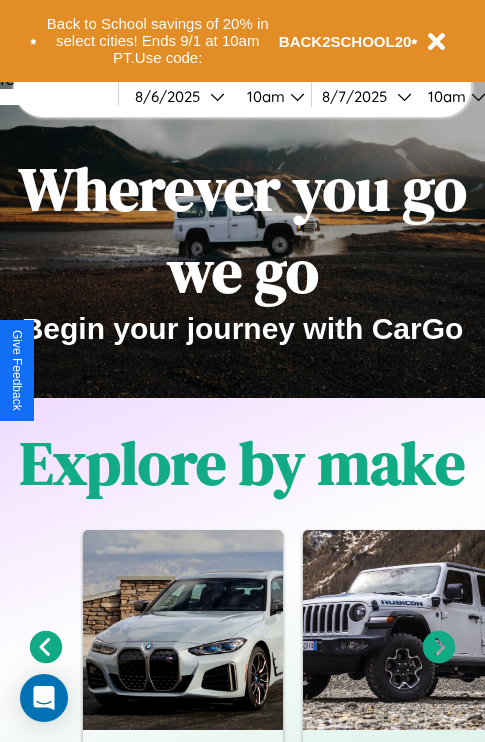 scroll, scrollTop: 308, scrollLeft: 0, axis: vertical 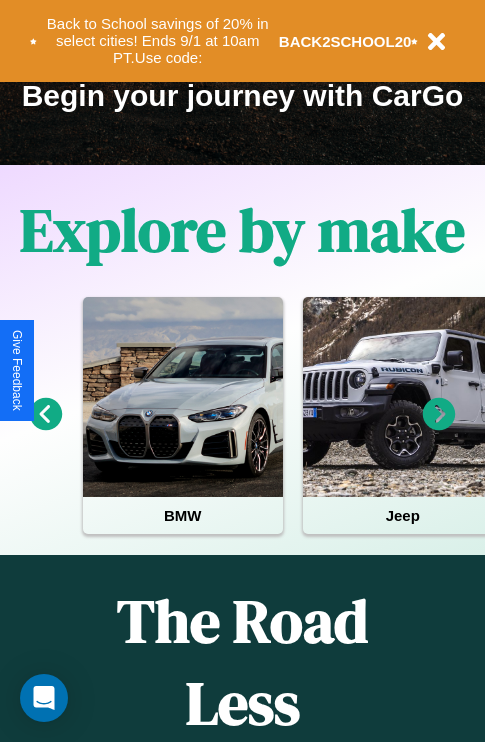 click 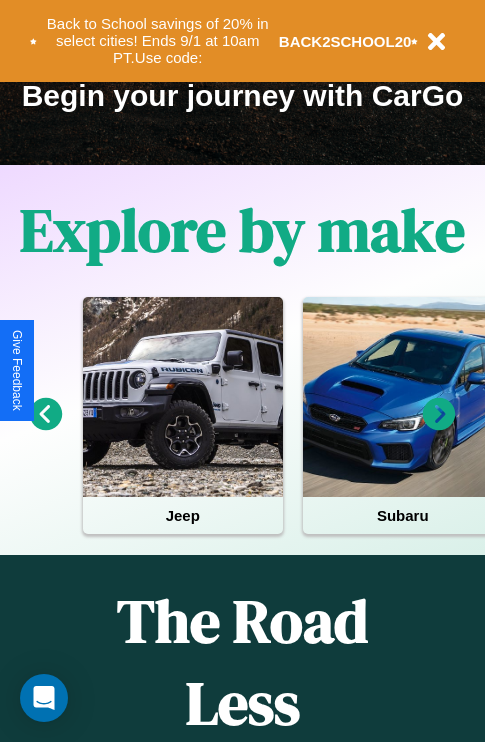 click 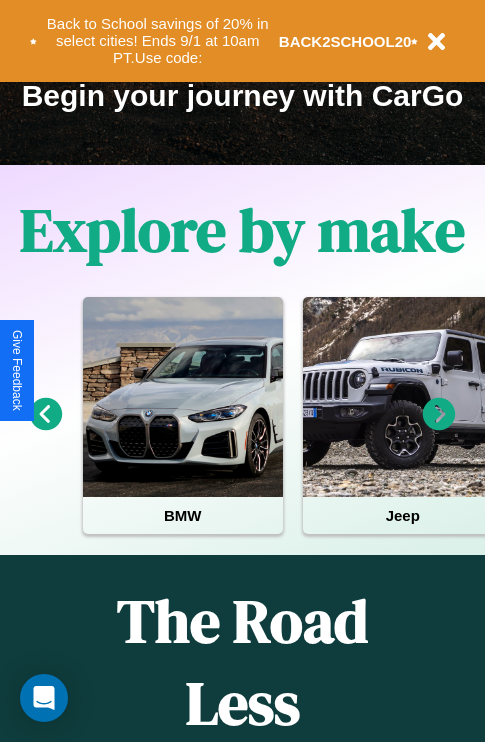 click 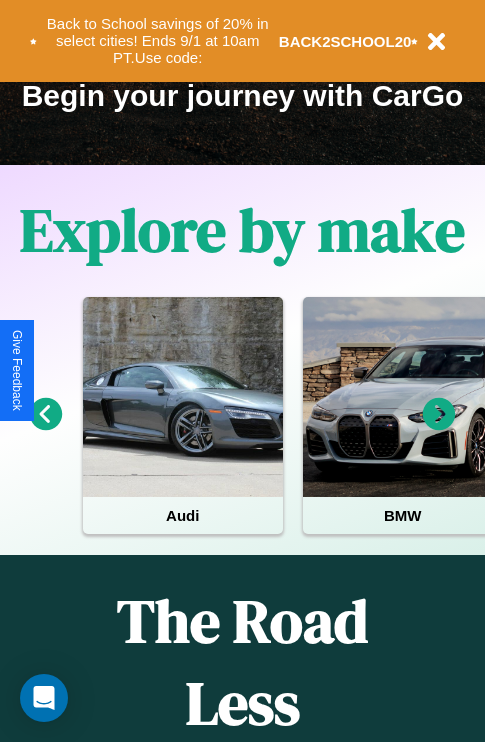 click 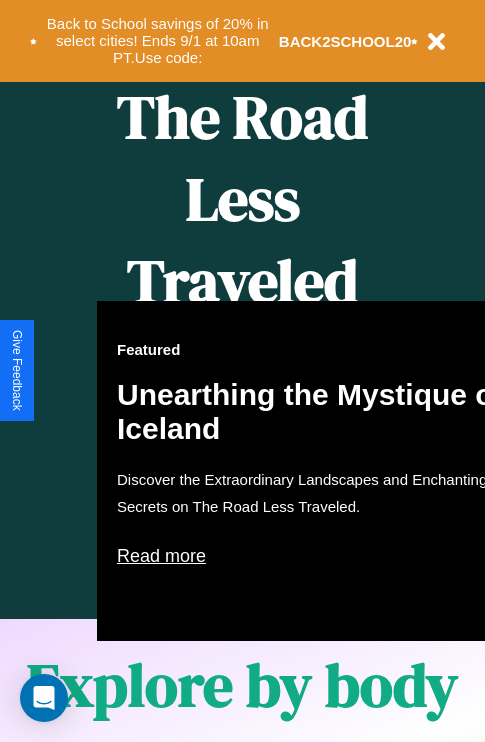 scroll, scrollTop: 817, scrollLeft: 0, axis: vertical 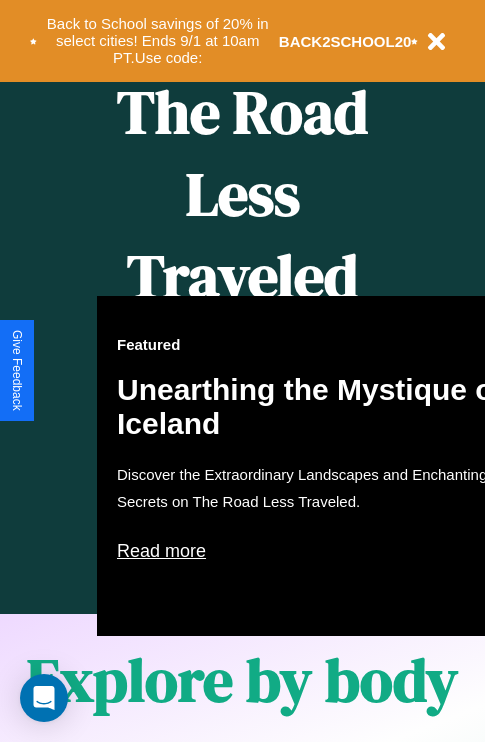 click on "Featured Unearthing the Mystique of Iceland Discover the Extraordinary Landscapes and Enchanting Secrets on The Road Less Traveled. Read more" at bounding box center [317, 466] 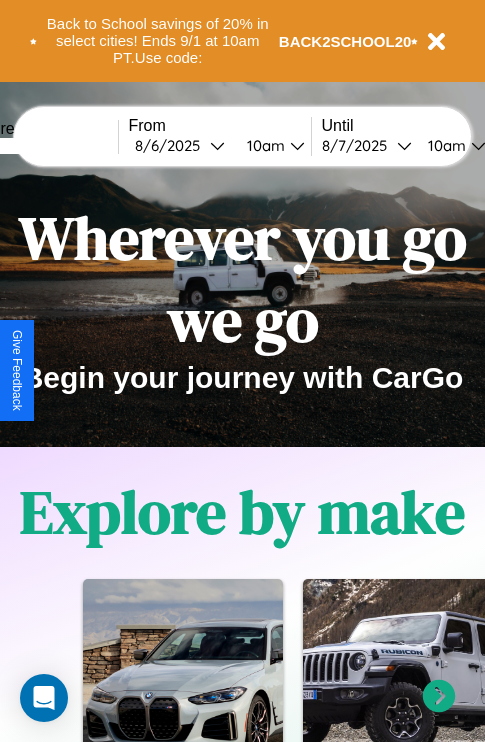 scroll, scrollTop: 0, scrollLeft: 0, axis: both 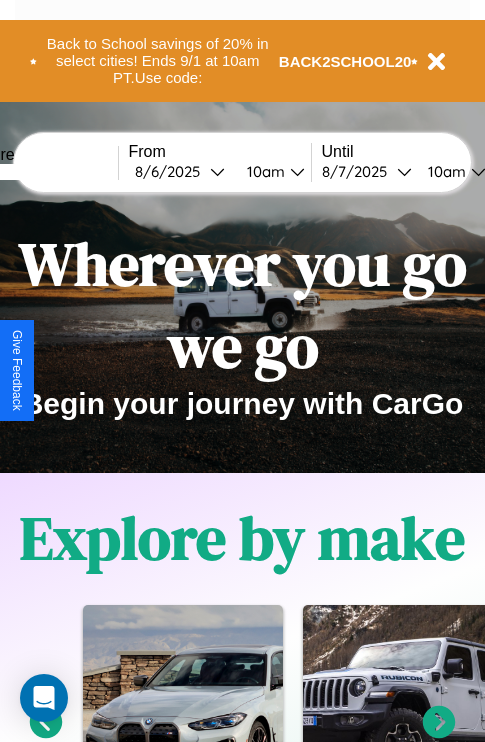 click at bounding box center [43, 172] 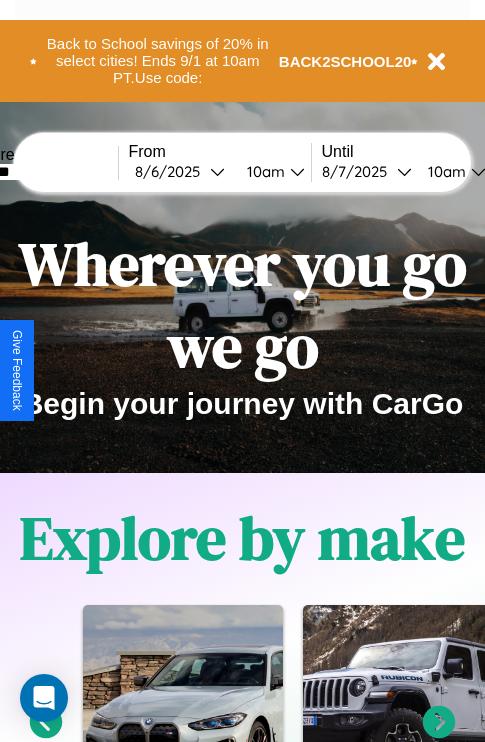 type on "*******" 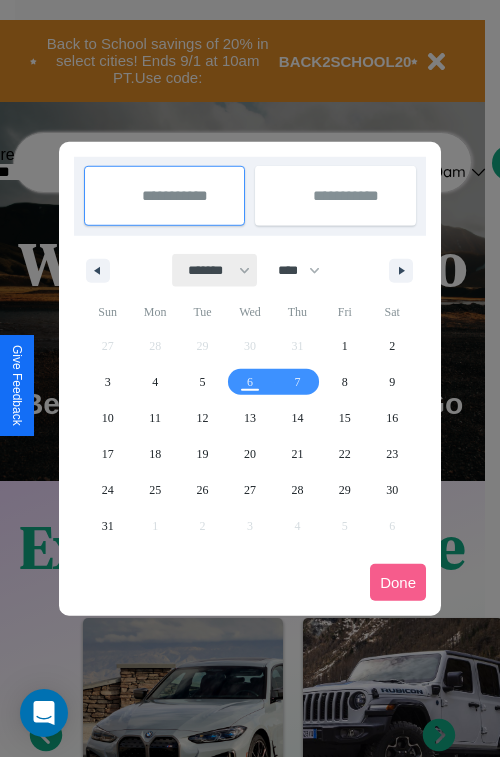 click on "******* ******** ***** ***** *** **** **** ****** ********* ******* ******** ********" at bounding box center [215, 270] 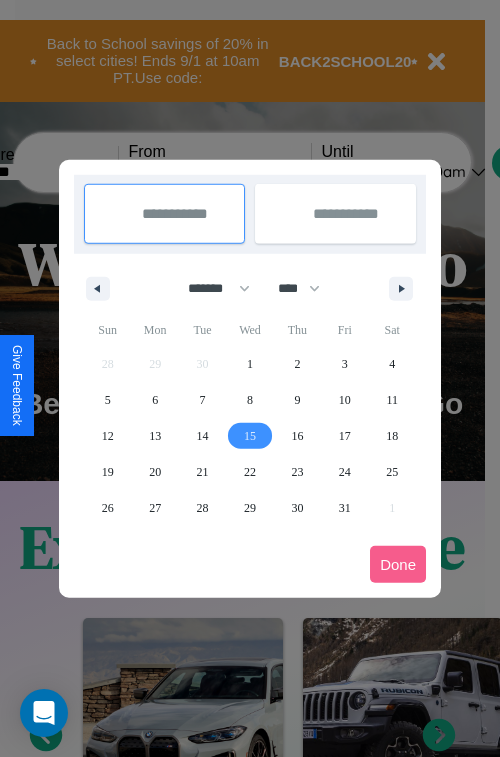 click on "15" at bounding box center [250, 436] 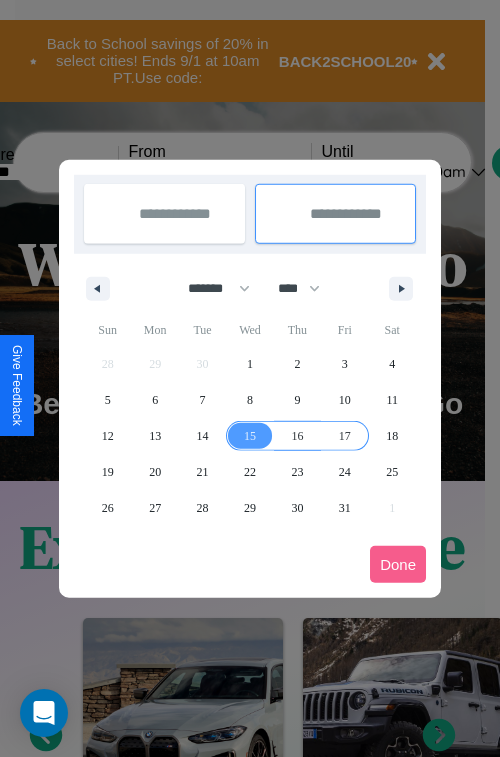 click on "17" at bounding box center [345, 436] 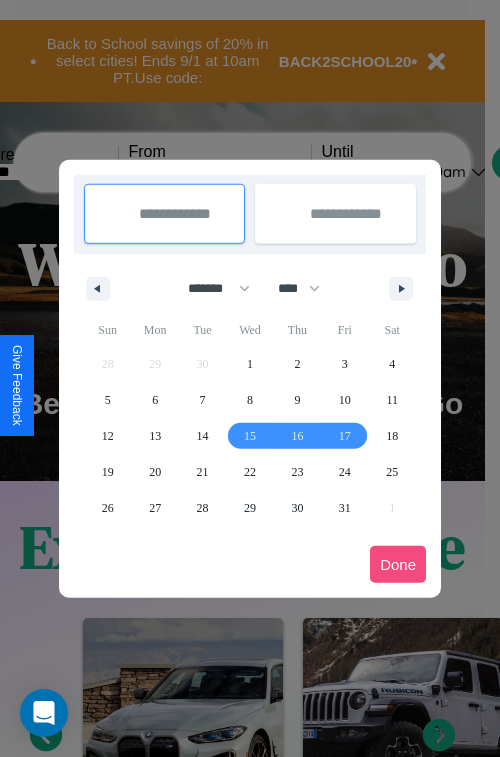 click on "Done" at bounding box center [398, 564] 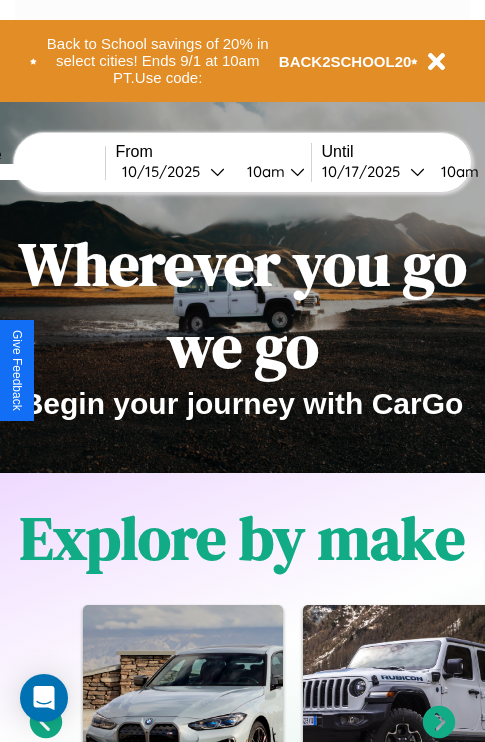 click on "10am" at bounding box center (457, 171) 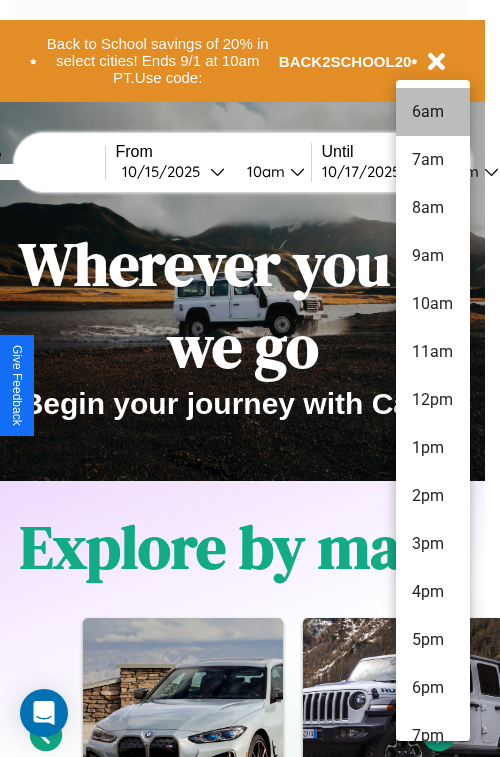 click on "6am" at bounding box center [433, 112] 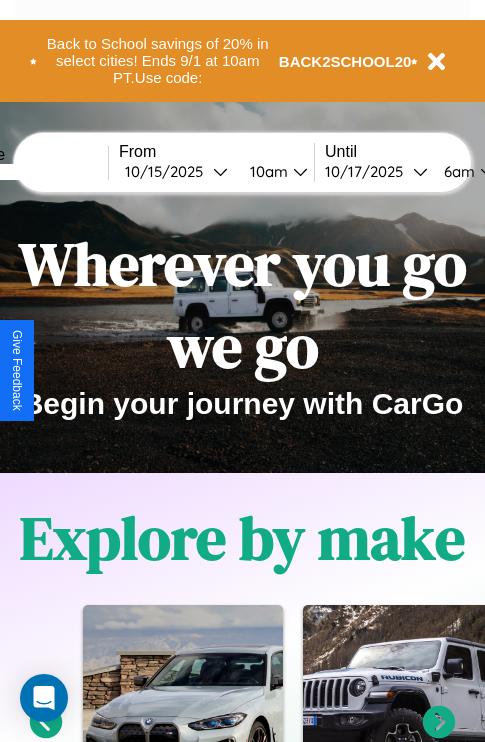 scroll, scrollTop: 0, scrollLeft: 77, axis: horizontal 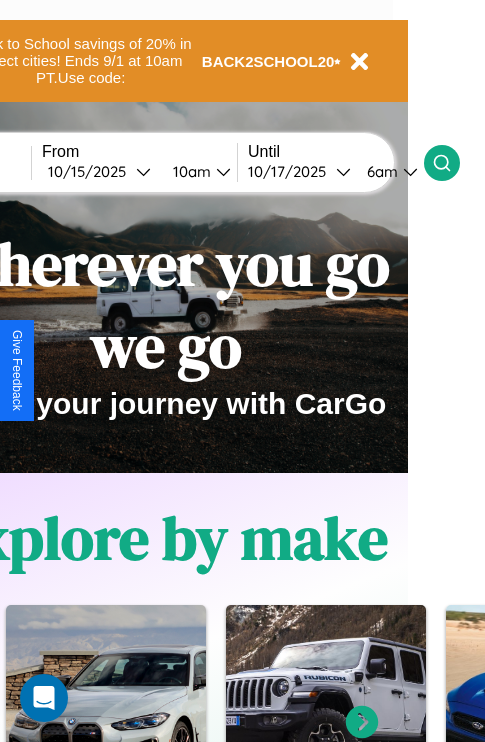 click 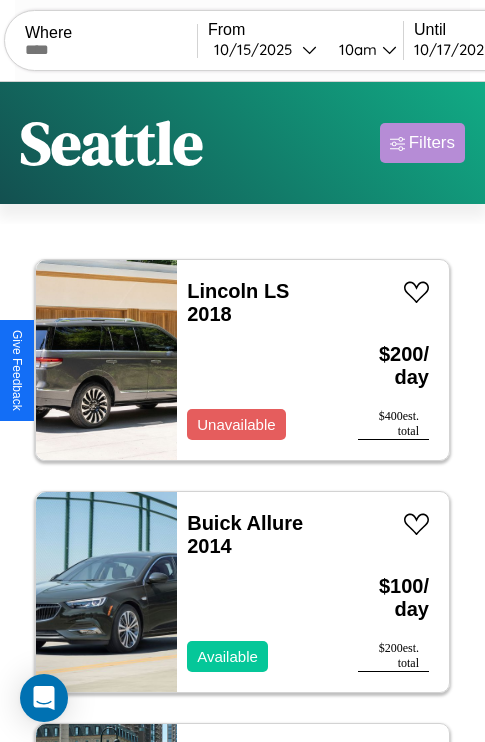 click on "Filters" at bounding box center [432, 143] 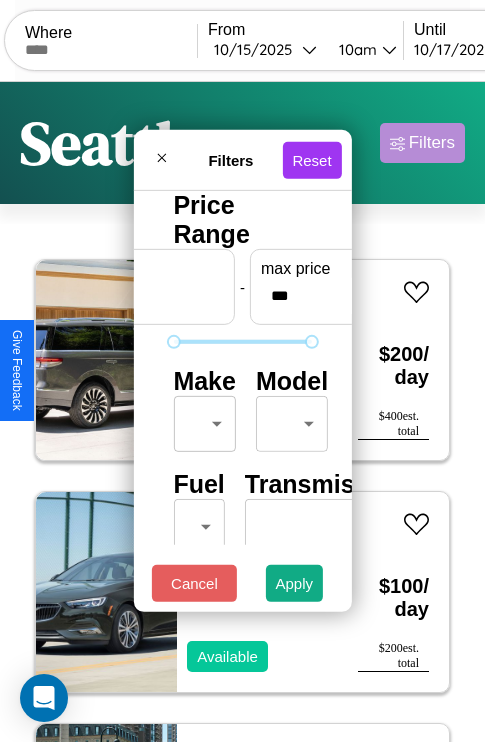 scroll, scrollTop: 59, scrollLeft: 0, axis: vertical 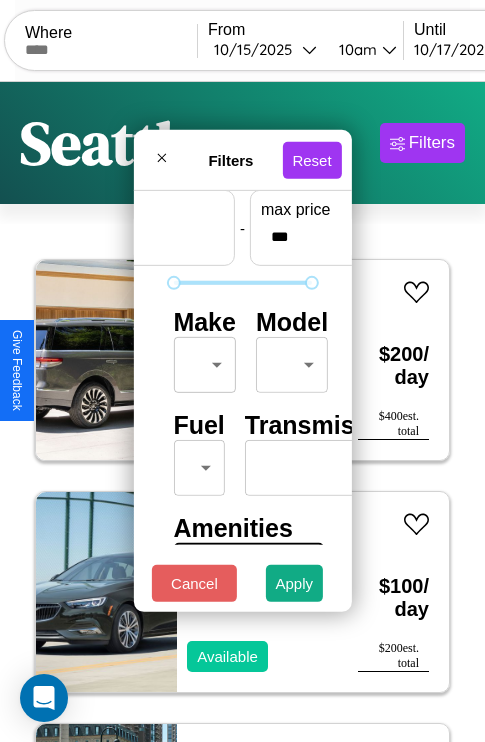 click on "CarGo Where From 10 / 15 / 2025 10am Until 10 / 17 / 2025 6am Become a Host Login Sign Up Seattle Filters 49  cars in this area These cars can be picked up in this city. Lincoln   LS   2018 Unavailable $ 200  / day $ 400  est. total Buick   Allure   2014 Available $ 100  / day $ 200  est. total Toyota   Cressida   2014 Unavailable $ 90  / day $ 180  est. total Chevrolet   Geo Sprint   2014 Unavailable $ 50  / day $ 100  est. total Maserati   Spyder   2022 Available $ 90  / day $ 180  est. total Hyundai   Pony   2020 Available $ 120  / day $ 240  est. total Lincoln   Mark LT   2023 Available $ 70  / day $ 140  est. total Land Rover   LR3   2023 Available $ 170  / day $ 340  est. total Ford   Transit Connect   2014 Available $ 40  / day $ 80  est. total Volvo   WCA   2024 Available $ 30  / day $ 60  est. total Land Rover   Range Rover Evoque   2016 Available $ 60  / day $ 120  est. total Dodge   Mini Ram   2018 Available $ 110  / day $ 220  est. total Audi   Q8   2016 Available $ 40  / day $ 80  est. total" at bounding box center (242, 412) 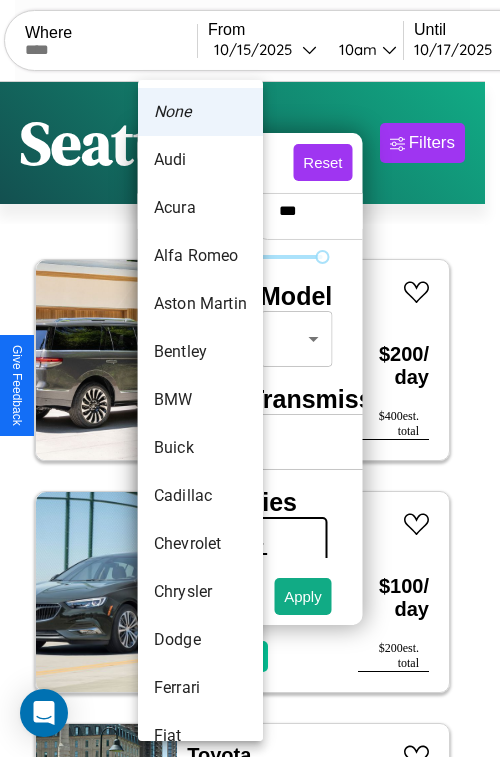 click on "Aston Martin" at bounding box center [200, 304] 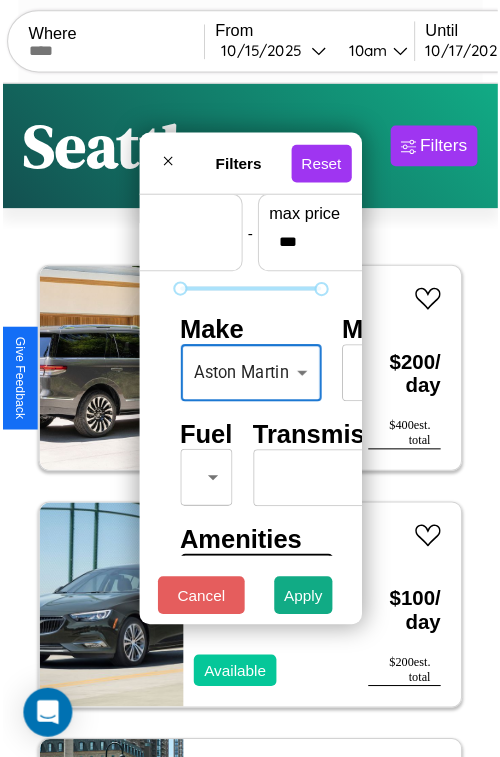 scroll, scrollTop: 59, scrollLeft: 62, axis: both 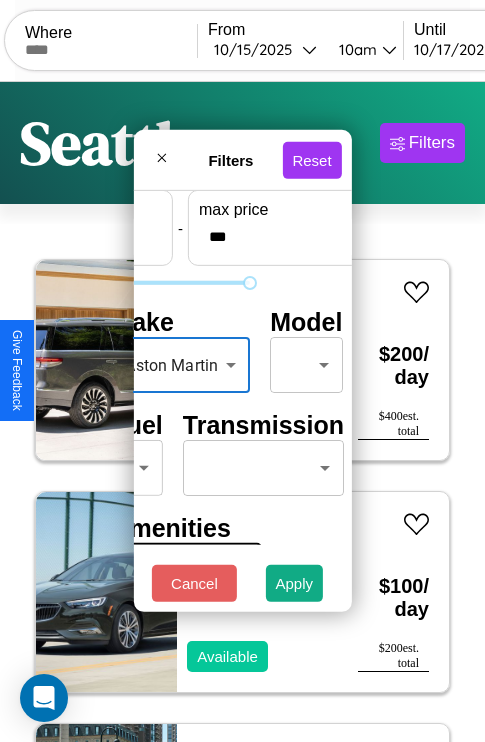 click on "CarGo Where From 10 / 15 / 2025 10am Until 10 / 17 / 2025 6am Become a Host Login Sign Up Seattle Filters 49  cars in this area These cars can be picked up in this city. Lincoln   LS   2018 Unavailable $ 200  / day $ 400  est. total Buick   Allure   2014 Available $ 100  / day $ 200  est. total Toyota   Cressida   2014 Unavailable $ 90  / day $ 180  est. total Chevrolet   Geo Sprint   2014 Unavailable $ 50  / day $ 100  est. total Maserati   Spyder   2022 Available $ 90  / day $ 180  est. total Hyundai   Pony   2020 Available $ 120  / day $ 240  est. total Lincoln   Mark LT   2023 Available $ 70  / day $ 140  est. total Land Rover   LR3   2023 Available $ 170  / day $ 340  est. total Ford   Transit Connect   2014 Available $ 40  / day $ 80  est. total Volvo   WCA   2024 Available $ 30  / day $ 60  est. total Land Rover   Range Rover Evoque   2016 Available $ 60  / day $ 120  est. total Dodge   Mini Ram   2018 Available $ 110  / day $ 220  est. total Audi   Q8   2016 Available $ 40  / day $ 80  est. total" at bounding box center [242, 412] 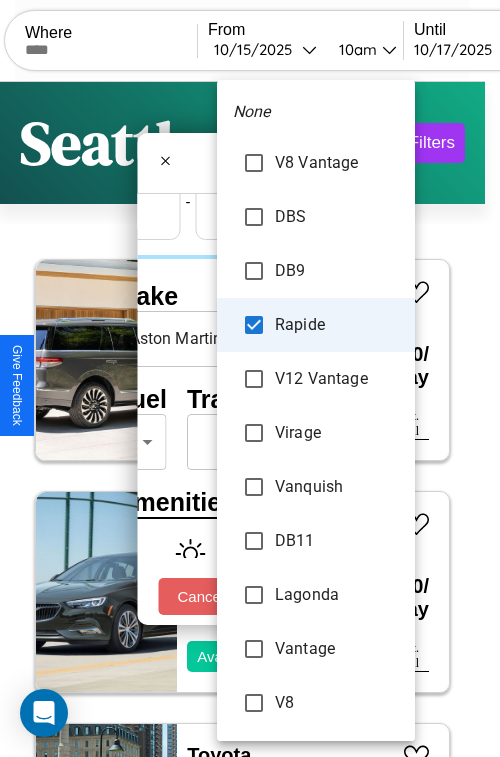 scroll, scrollTop: 321, scrollLeft: 0, axis: vertical 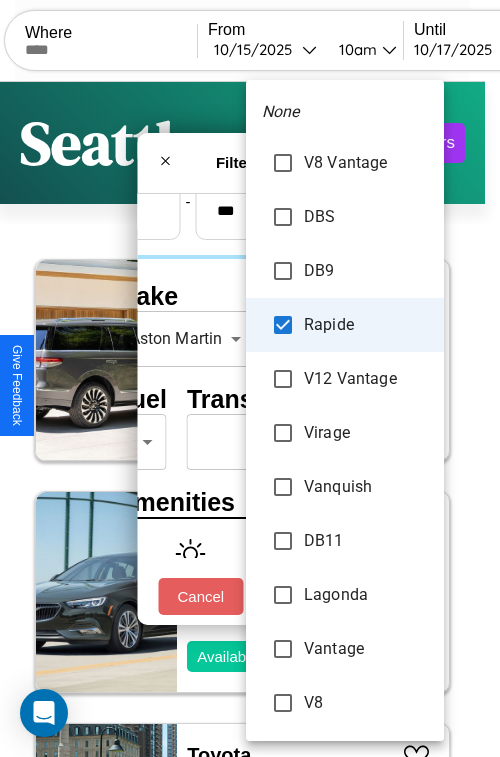 type on "**********" 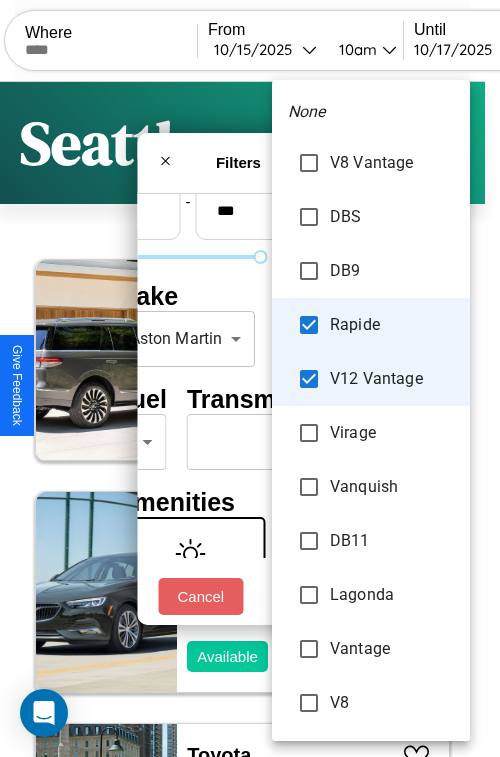 click at bounding box center (250, 378) 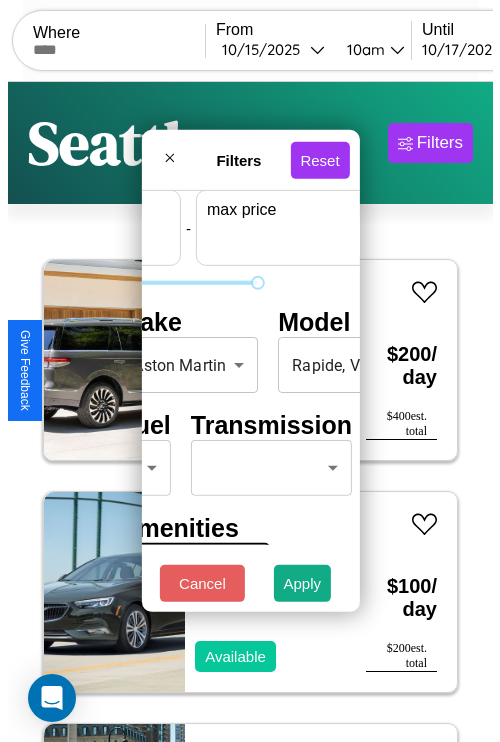 scroll, scrollTop: 59, scrollLeft: 124, axis: both 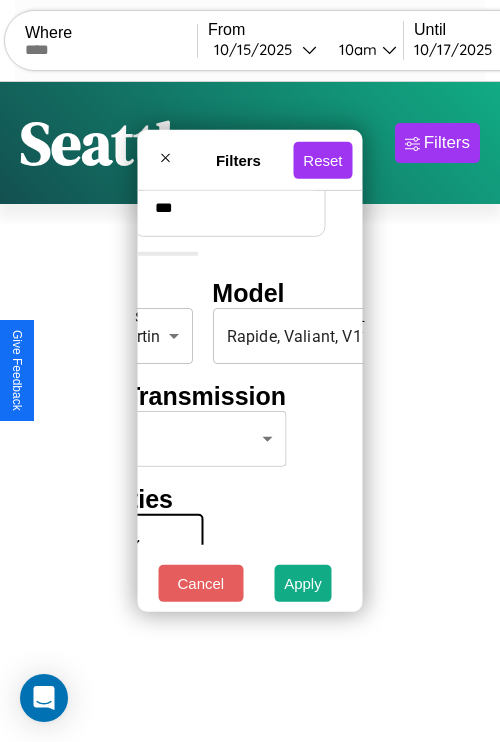 type on "***" 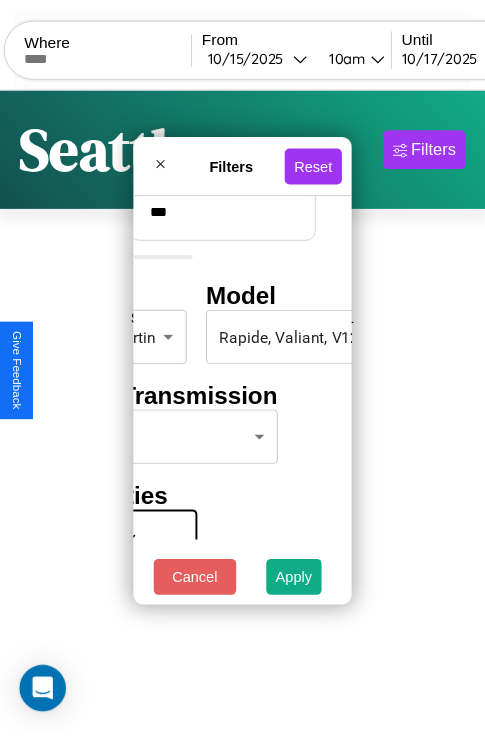 scroll, scrollTop: 59, scrollLeft: 0, axis: vertical 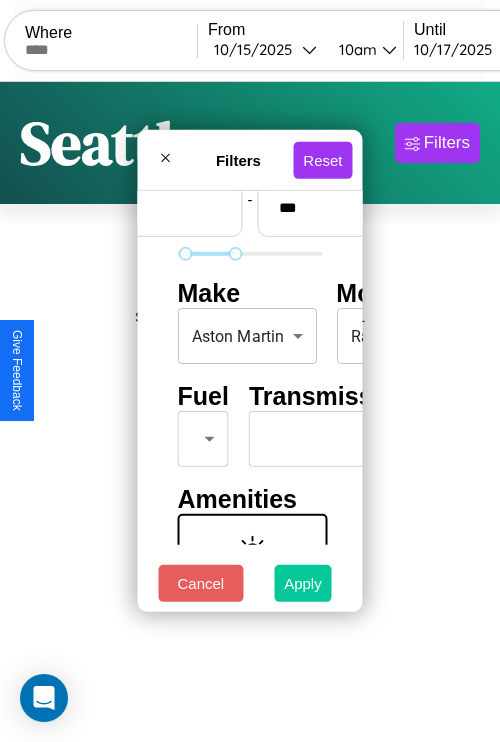 type on "**" 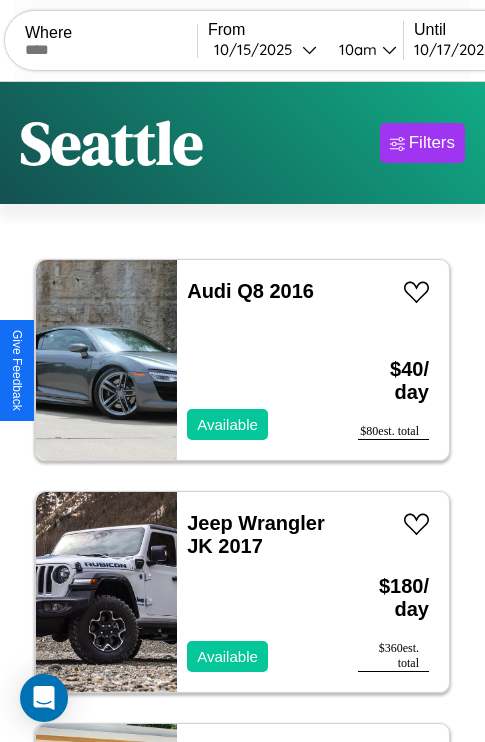 scroll, scrollTop: 50, scrollLeft: 0, axis: vertical 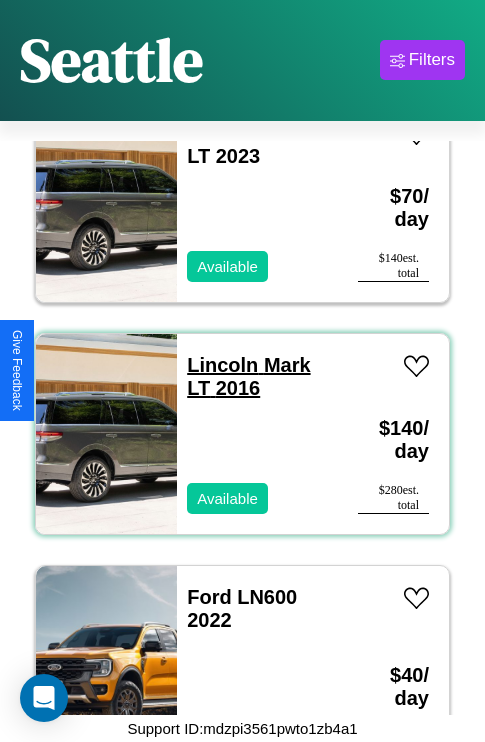 click on "Lincoln   Mark LT   2016" at bounding box center (248, 376) 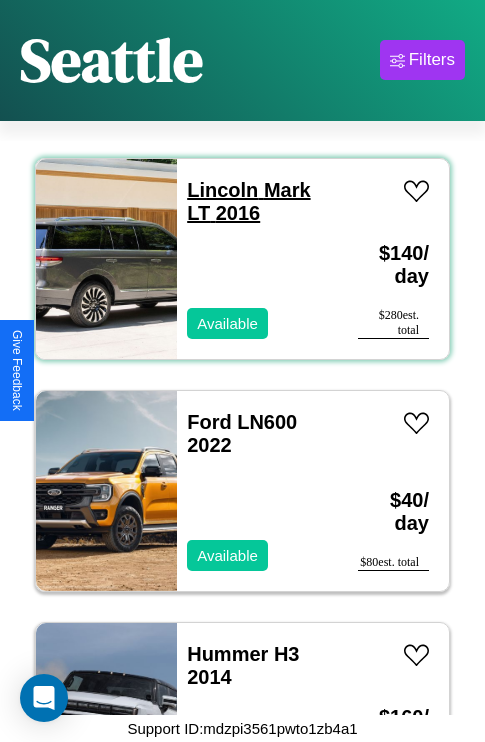 scroll, scrollTop: 5875, scrollLeft: 0, axis: vertical 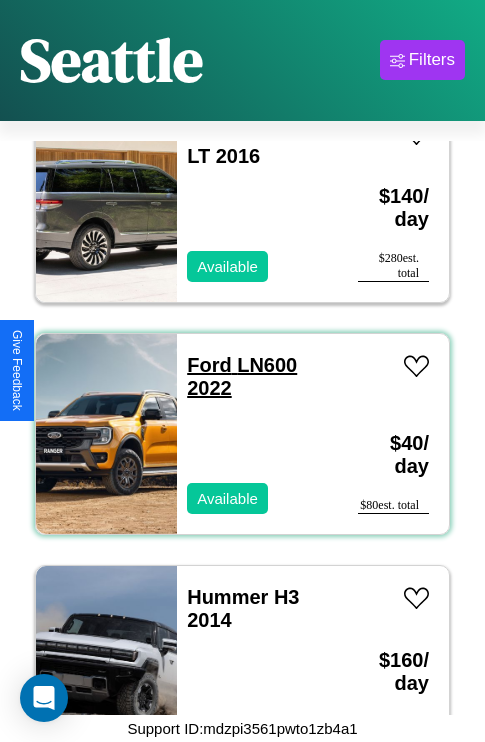 click on "Ford   LN600   2022" at bounding box center [242, 376] 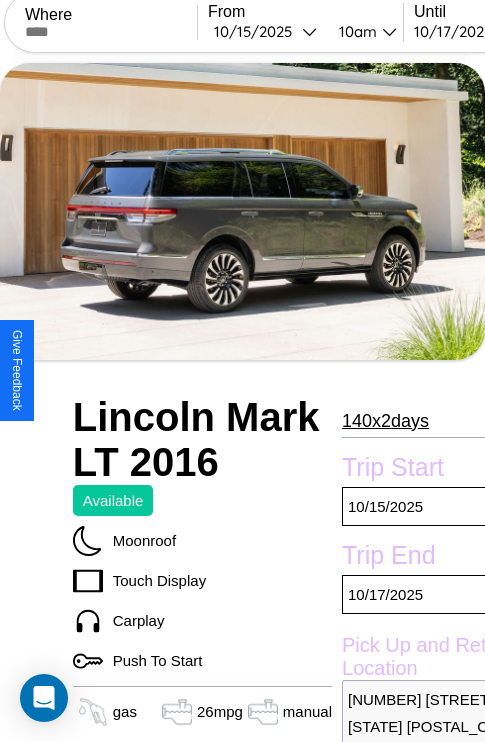 scroll, scrollTop: 674, scrollLeft: 0, axis: vertical 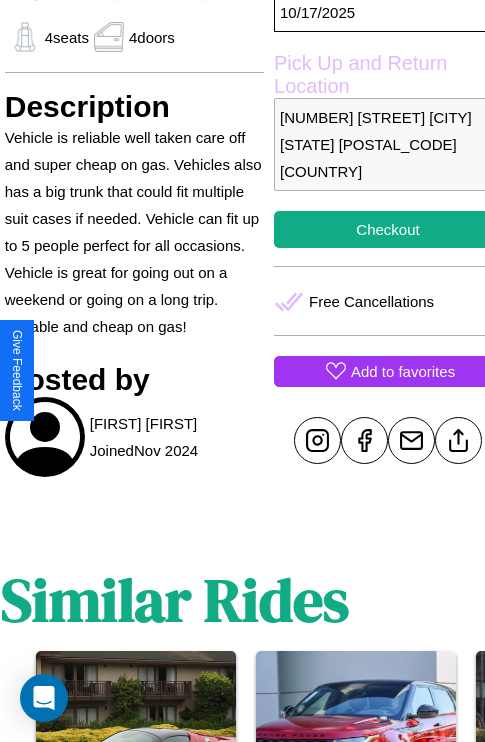 click on "Add to favorites" at bounding box center [403, 371] 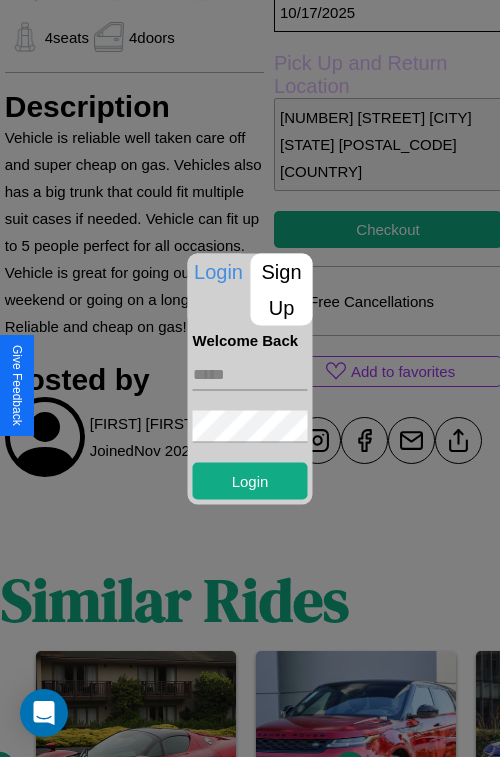 click on "Sign Up" at bounding box center [282, 289] 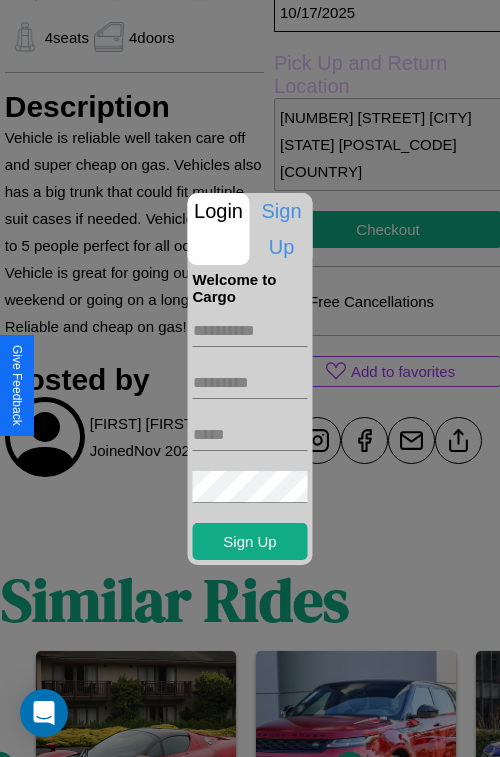 click at bounding box center (250, 331) 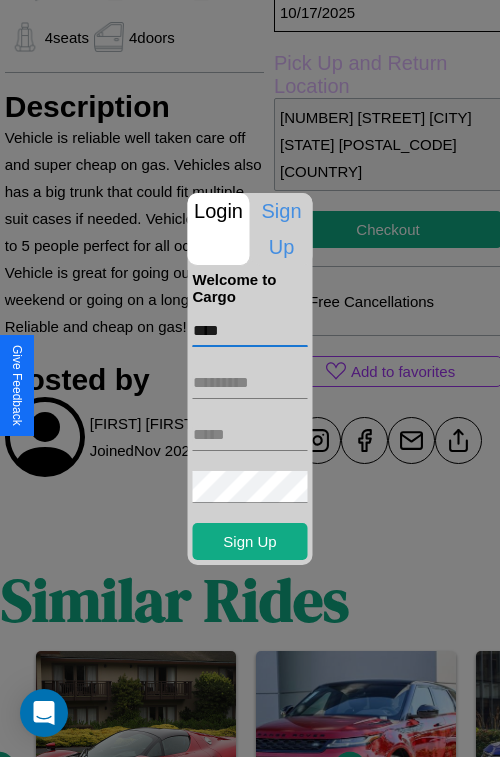 type on "****" 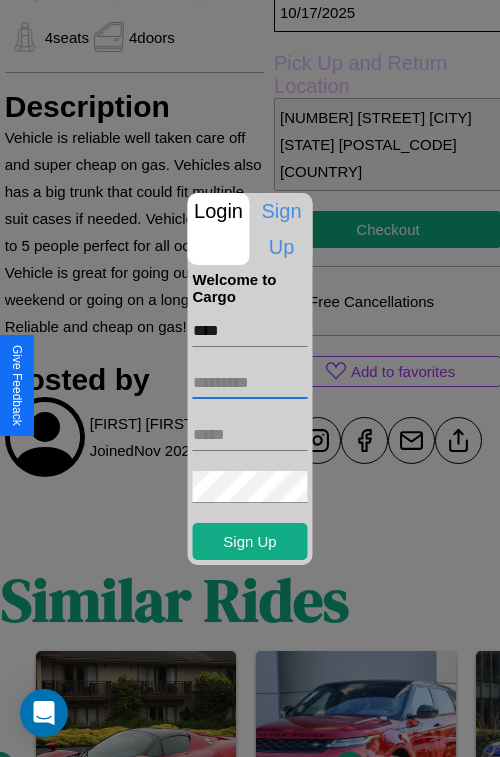 click at bounding box center [250, 383] 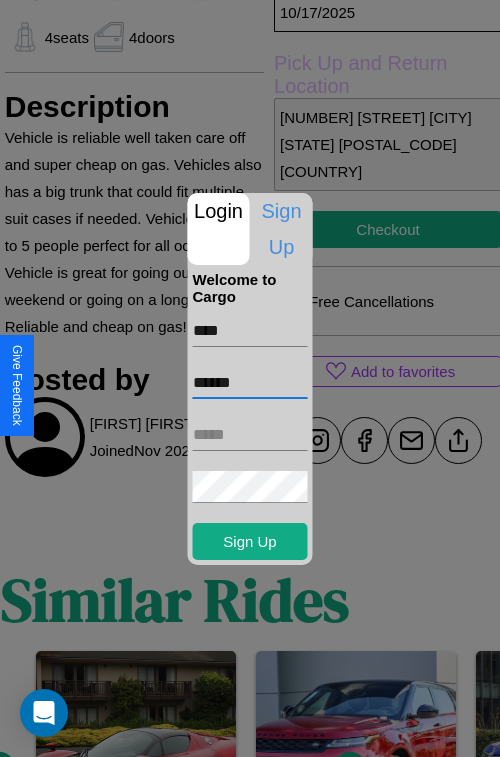 type on "******" 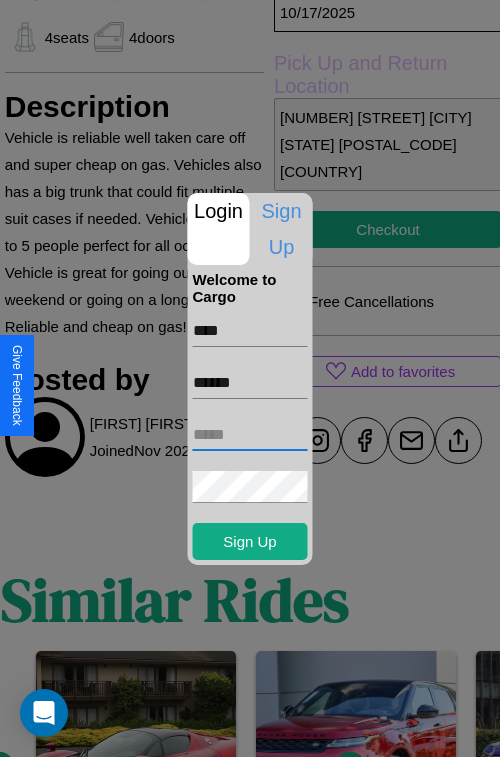 click at bounding box center [250, 435] 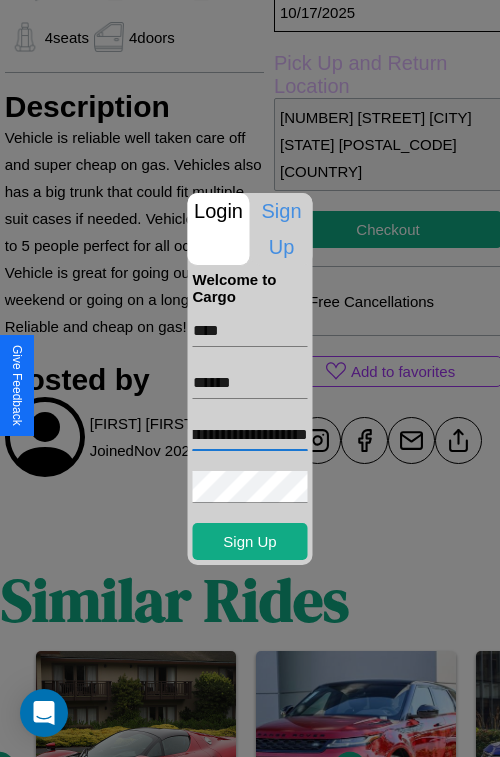 scroll, scrollTop: 0, scrollLeft: 68, axis: horizontal 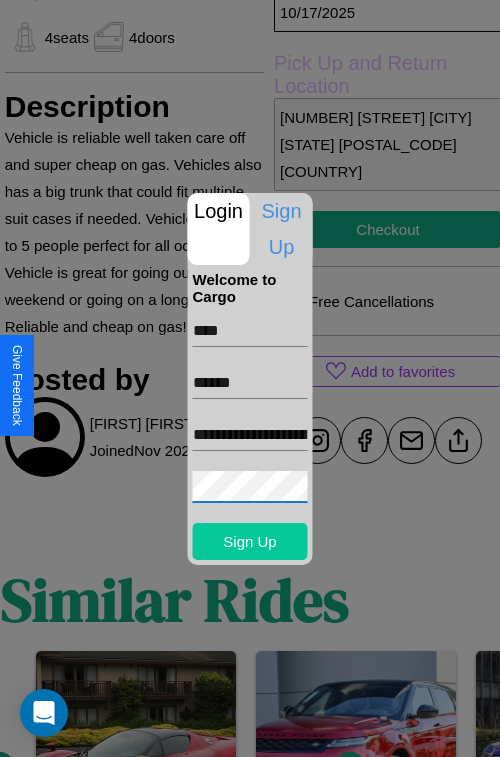 click on "Sign Up" at bounding box center (250, 541) 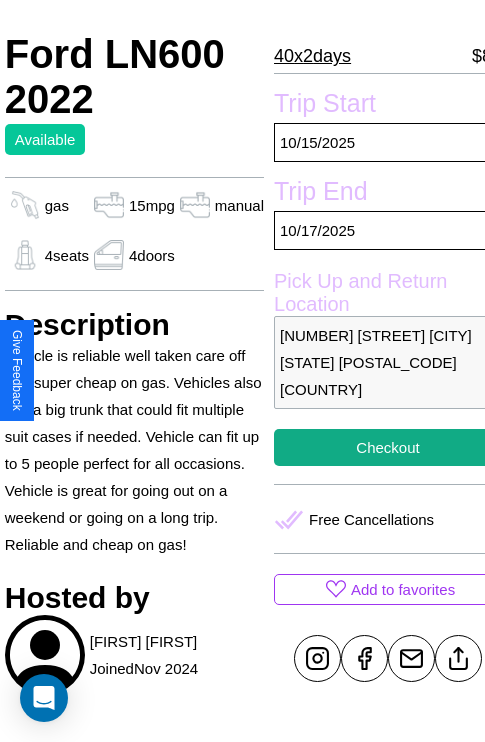 scroll, scrollTop: 439, scrollLeft: 68, axis: both 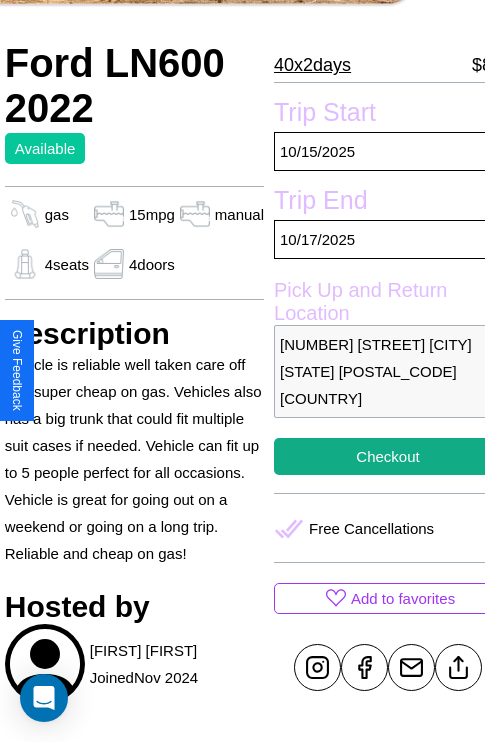 click on "[NUMBER] [STREET] [CITY] [STATE] [POSTAL_CODE] [COUNTRY]" at bounding box center (388, 371) 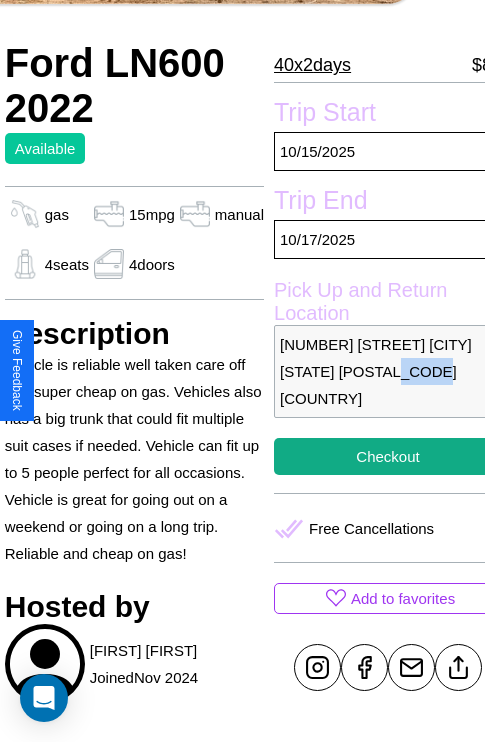 click on "[NUMBER] [STREET] [CITY] [STATE] [POSTAL_CODE] [COUNTRY]" at bounding box center (388, 371) 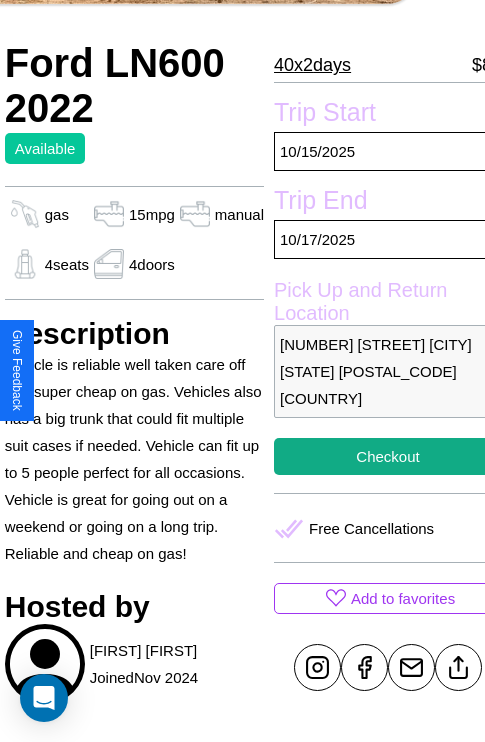 click on "[NUMBER] [STREET] [CITY] [STATE] [POSTAL_CODE] [COUNTRY]" at bounding box center [388, 371] 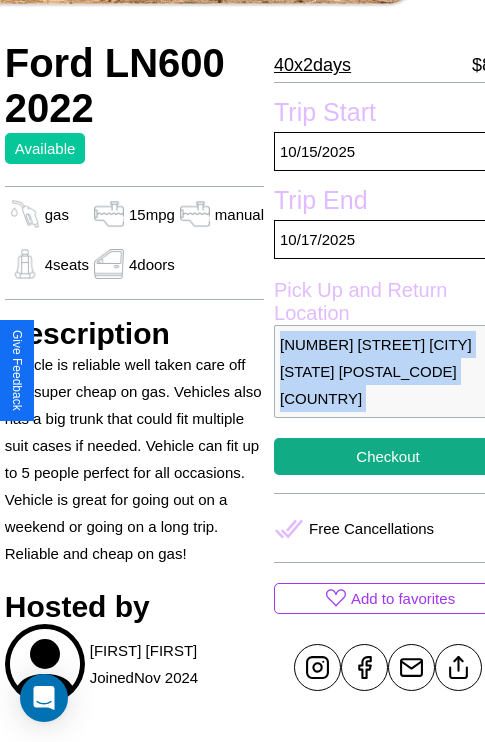 click on "[NUMBER] [STREET] [CITY] [STATE] [POSTAL_CODE] [COUNTRY]" at bounding box center (388, 371) 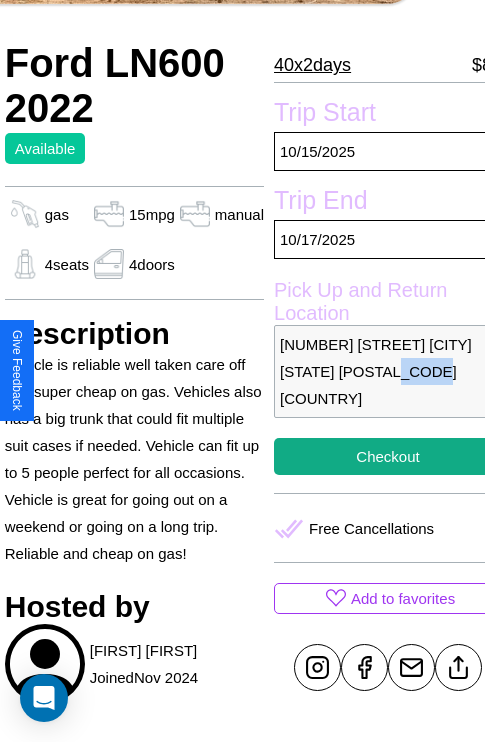 click on "[NUMBER] [STREET] [CITY] [STATE] [POSTAL_CODE] [COUNTRY]" at bounding box center (388, 371) 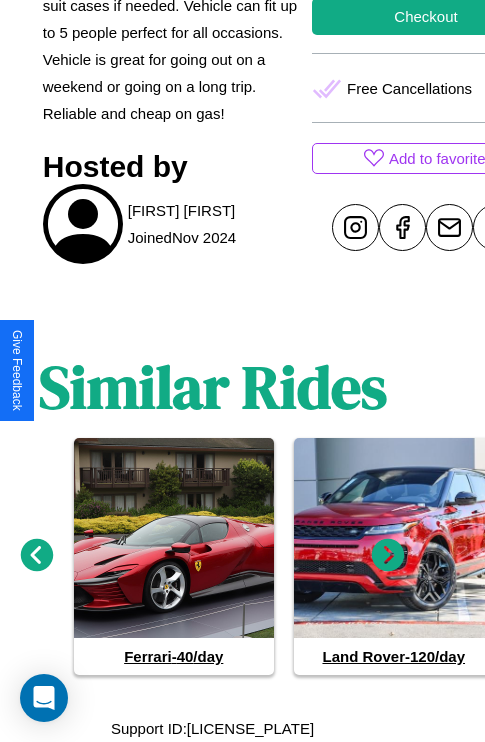 scroll, scrollTop: 891, scrollLeft: 30, axis: both 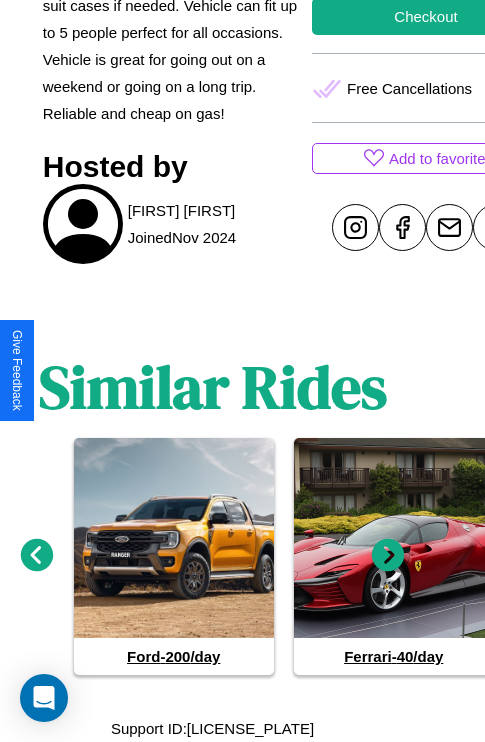 click 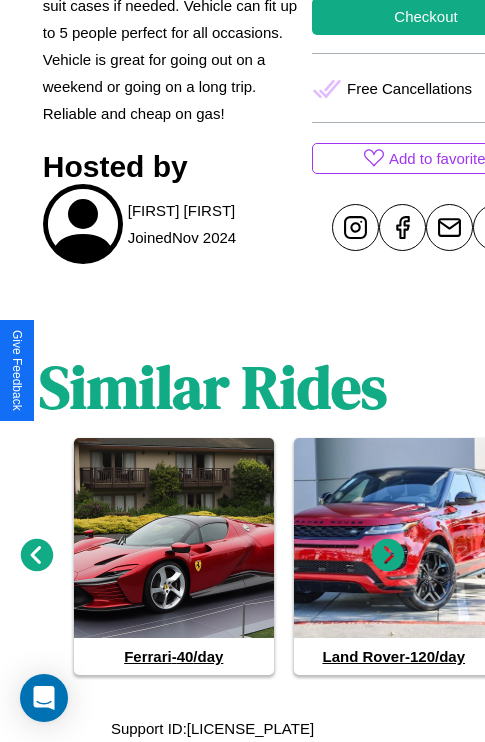 click 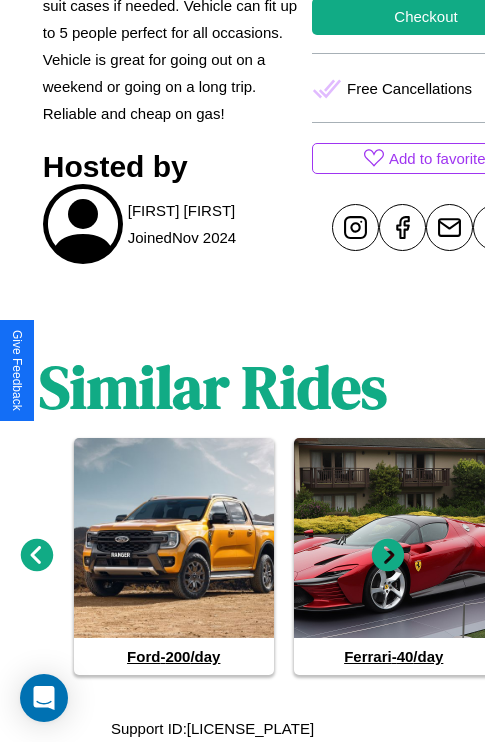 click 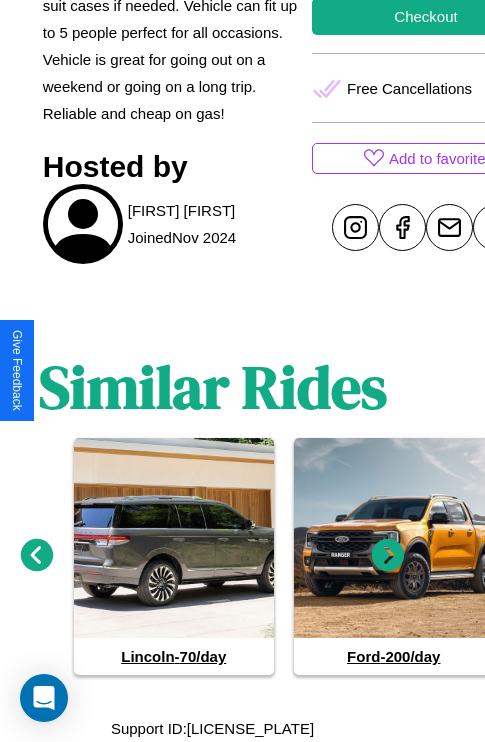 click 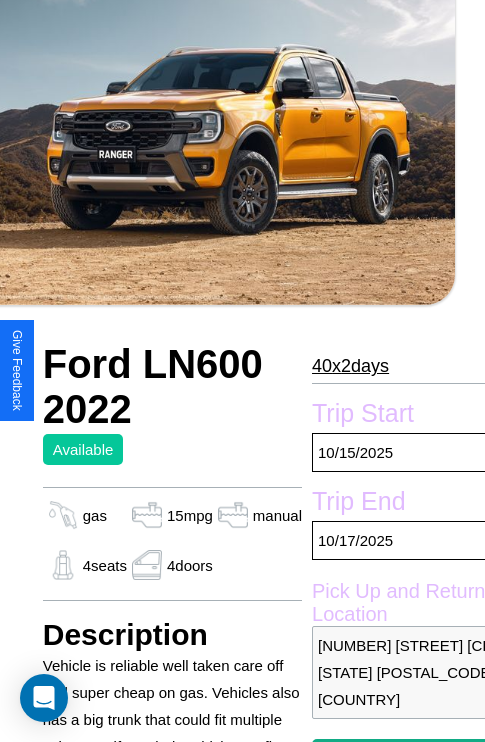 scroll, scrollTop: 133, scrollLeft: 30, axis: both 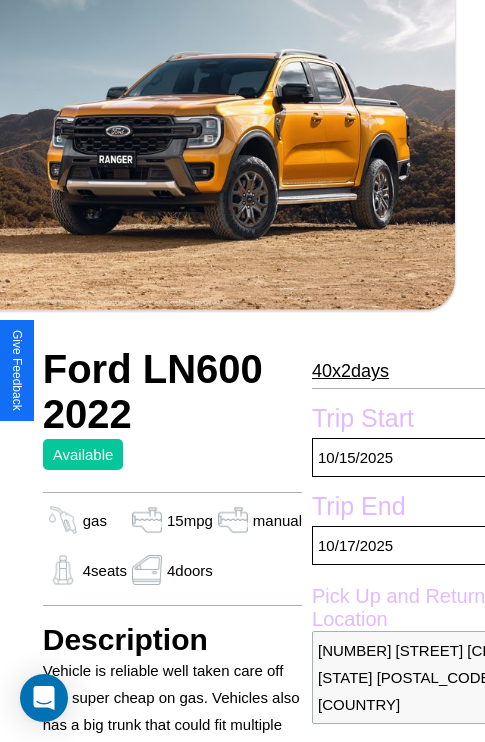 click on "40  x  2  days" at bounding box center (350, 371) 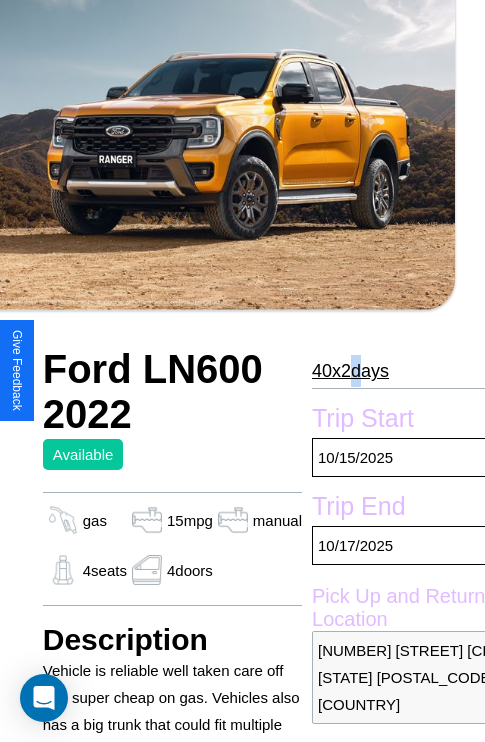 click on "40  x  2  days" at bounding box center (350, 371) 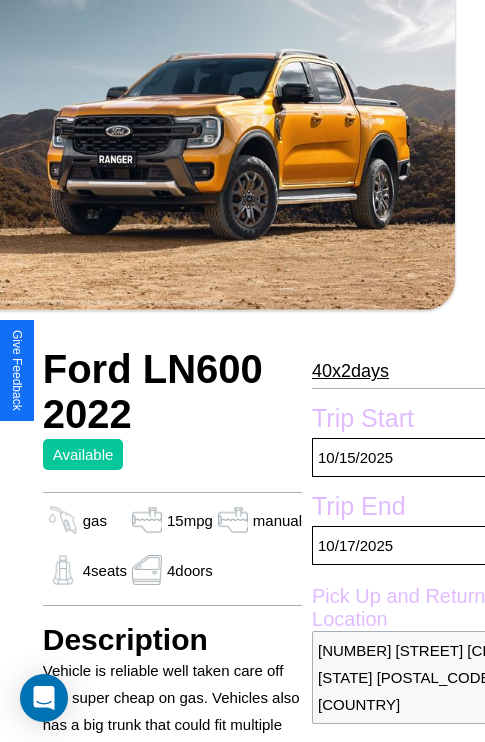 click on "40  x  2  days" at bounding box center [350, 371] 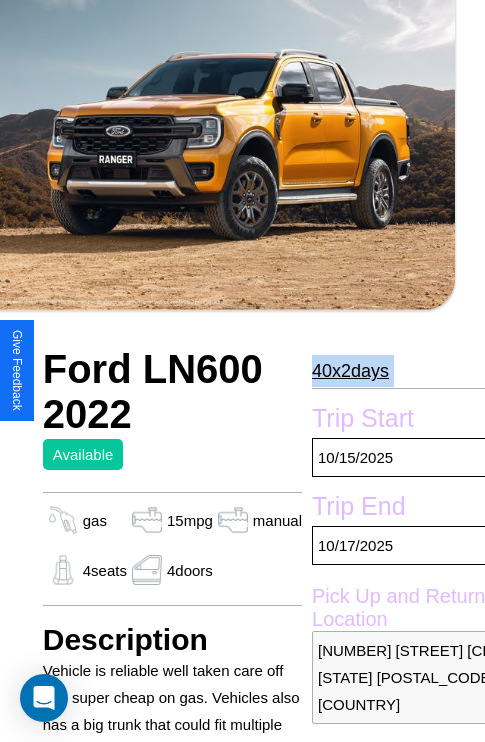 click on "40  x  2  days" at bounding box center (350, 371) 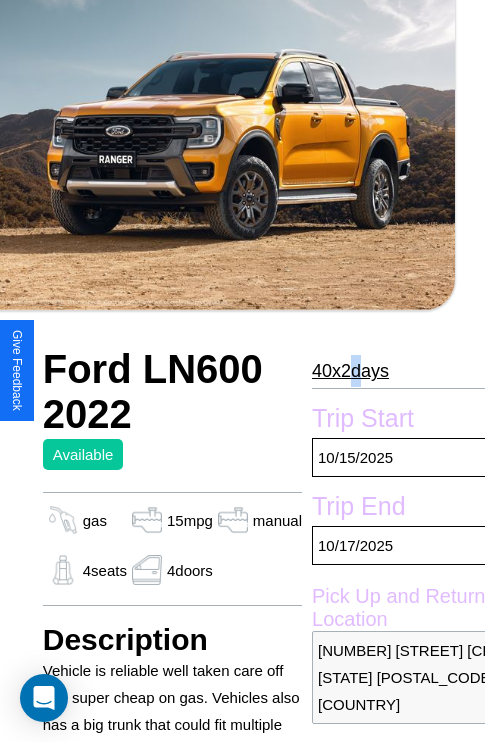 click on "40  x  2  days" at bounding box center (350, 371) 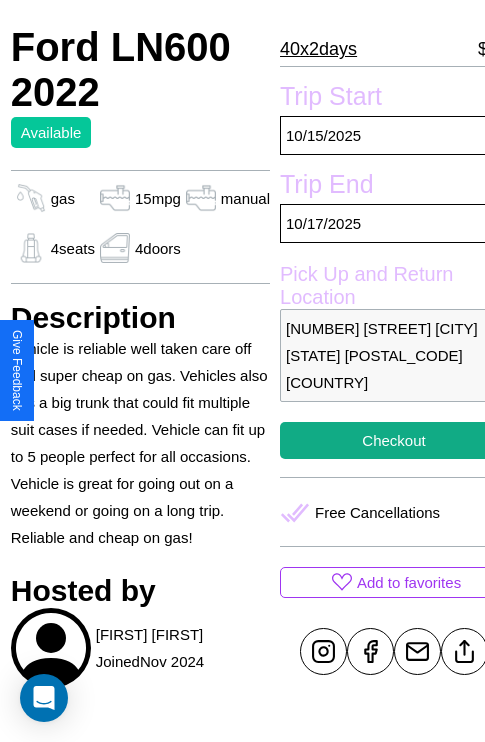 scroll, scrollTop: 524, scrollLeft: 68, axis: both 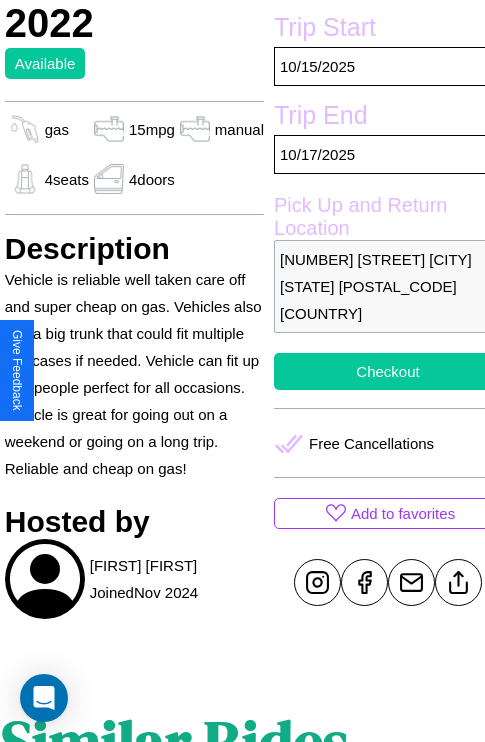 click on "Checkout" at bounding box center [388, 371] 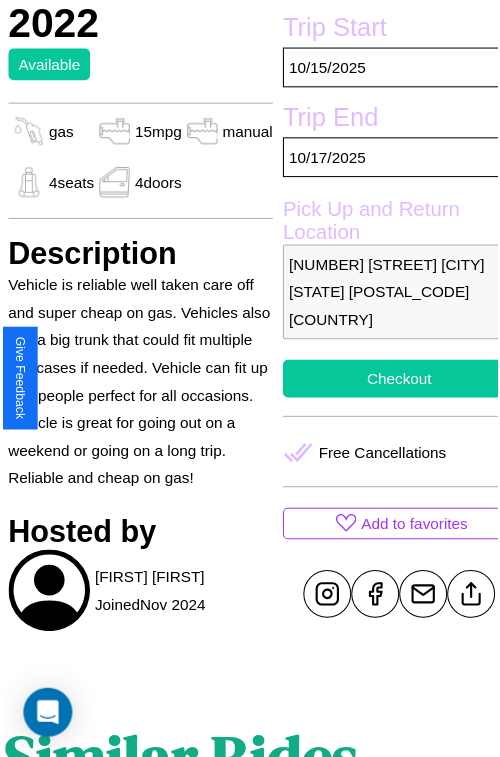 scroll, scrollTop: 530, scrollLeft: 68, axis: both 